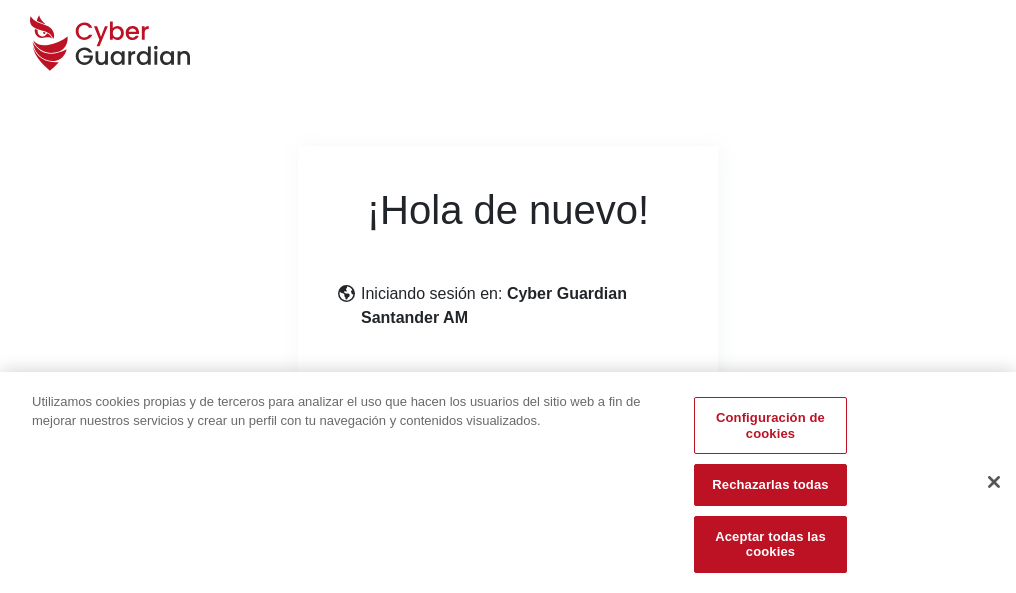 scroll, scrollTop: 245, scrollLeft: 0, axis: vertical 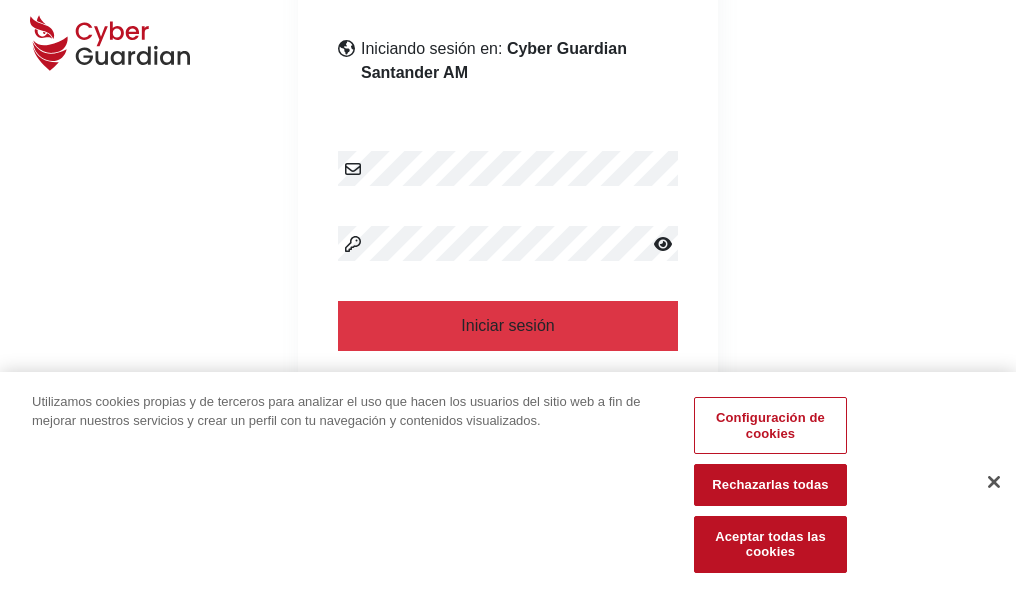 click at bounding box center [994, 482] 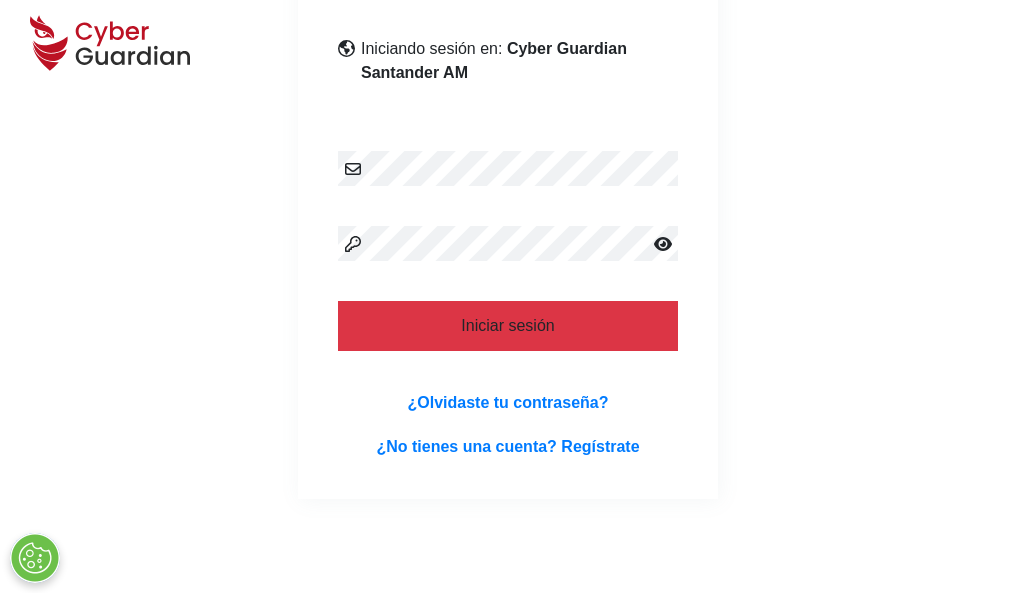 scroll, scrollTop: 389, scrollLeft: 0, axis: vertical 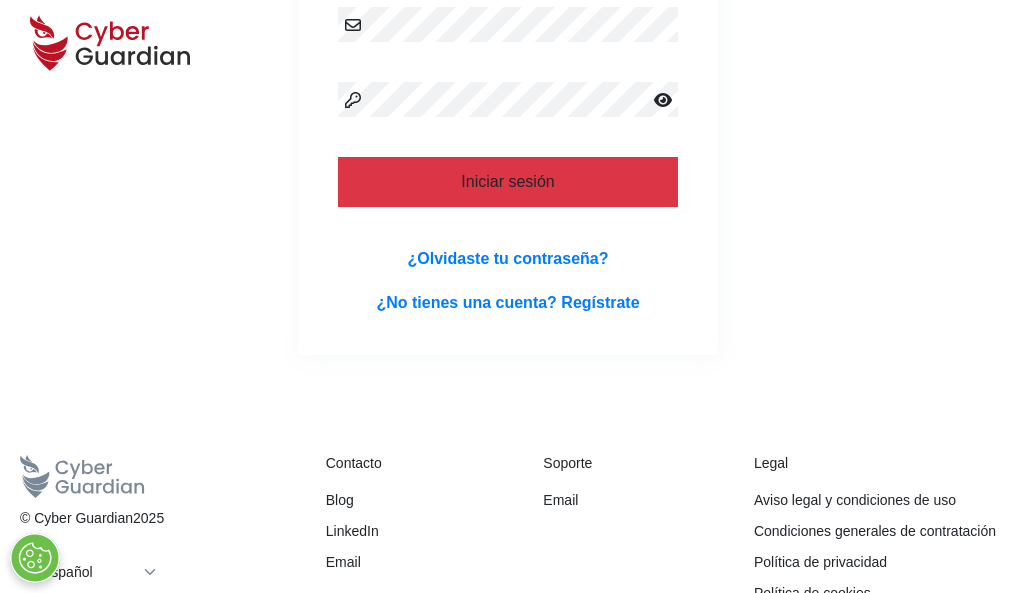 type 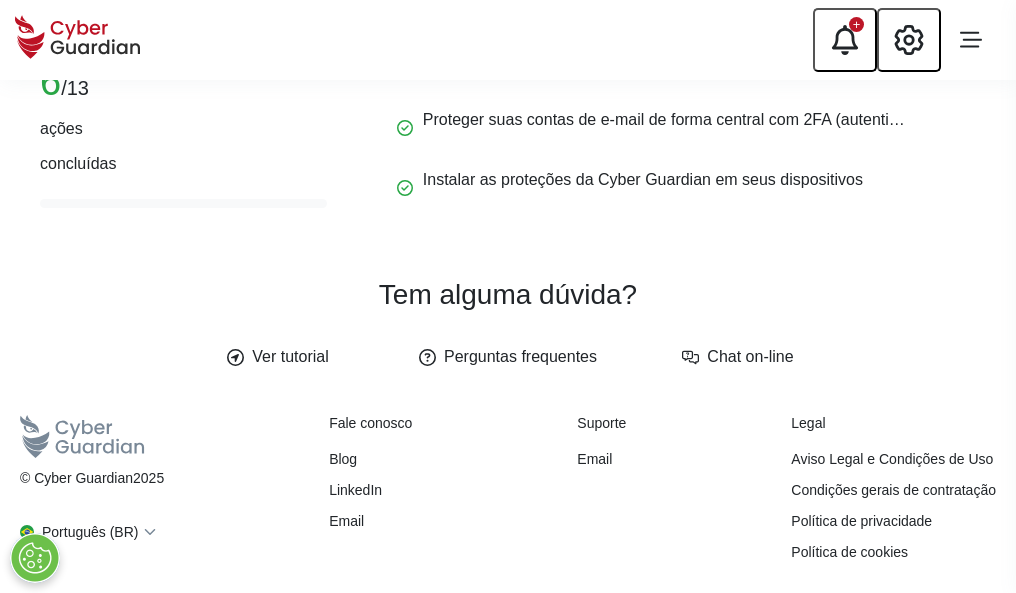 scroll, scrollTop: 0, scrollLeft: 0, axis: both 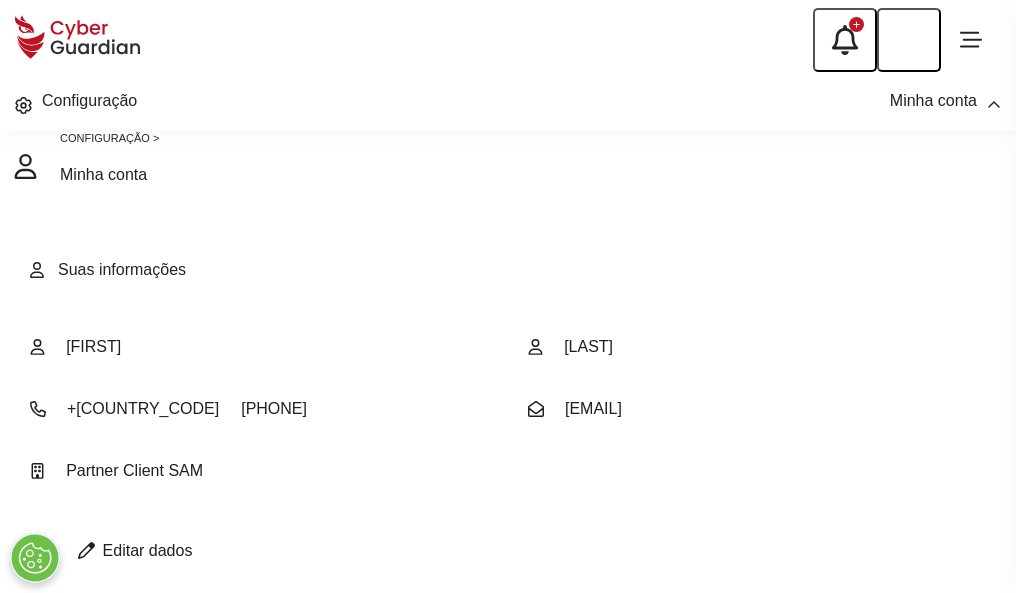 click at bounding box center (86, 550) 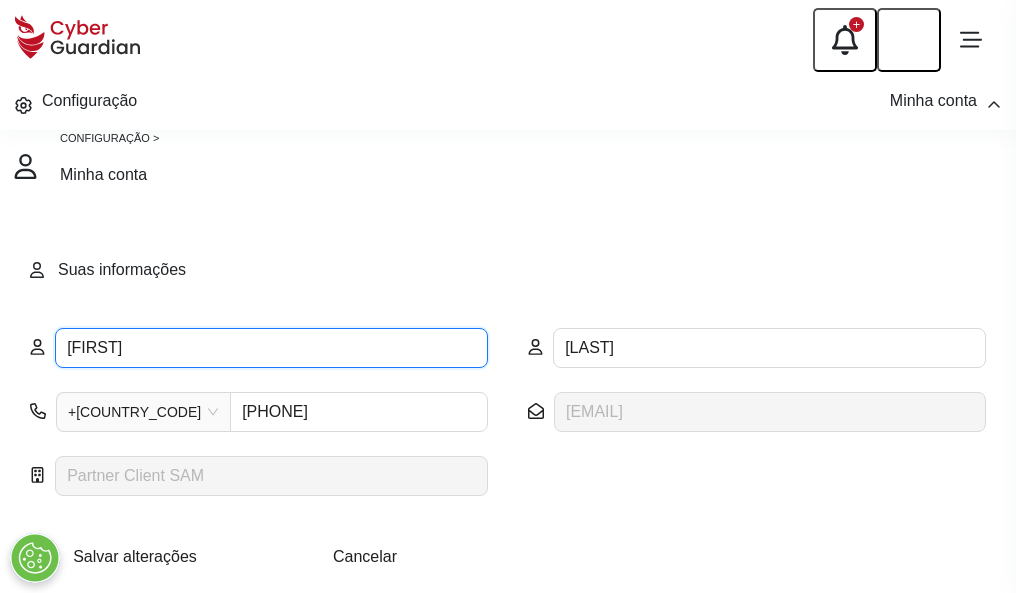 click on "REBECA" at bounding box center [271, 348] 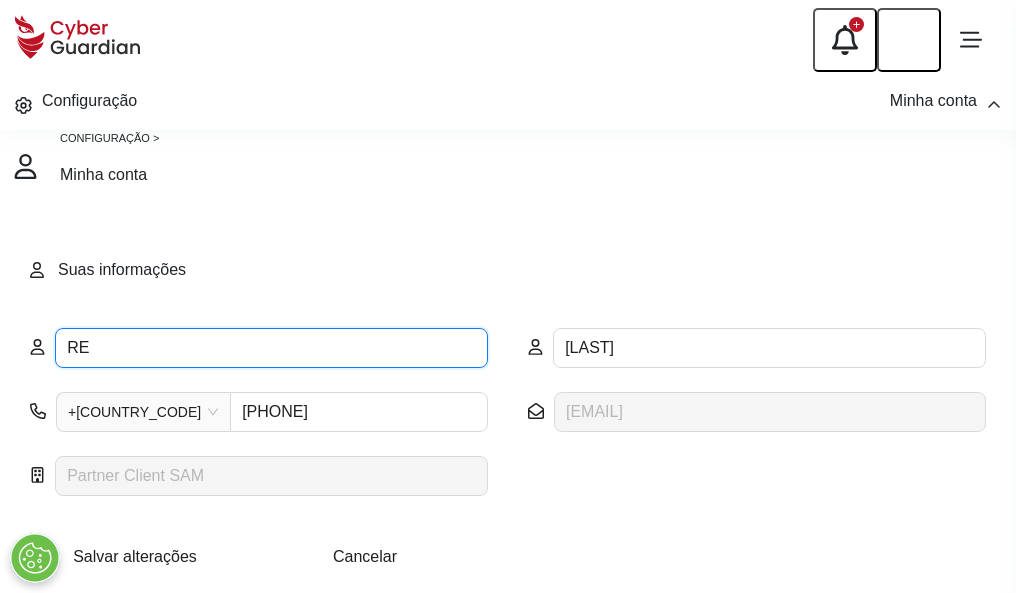 type on "R" 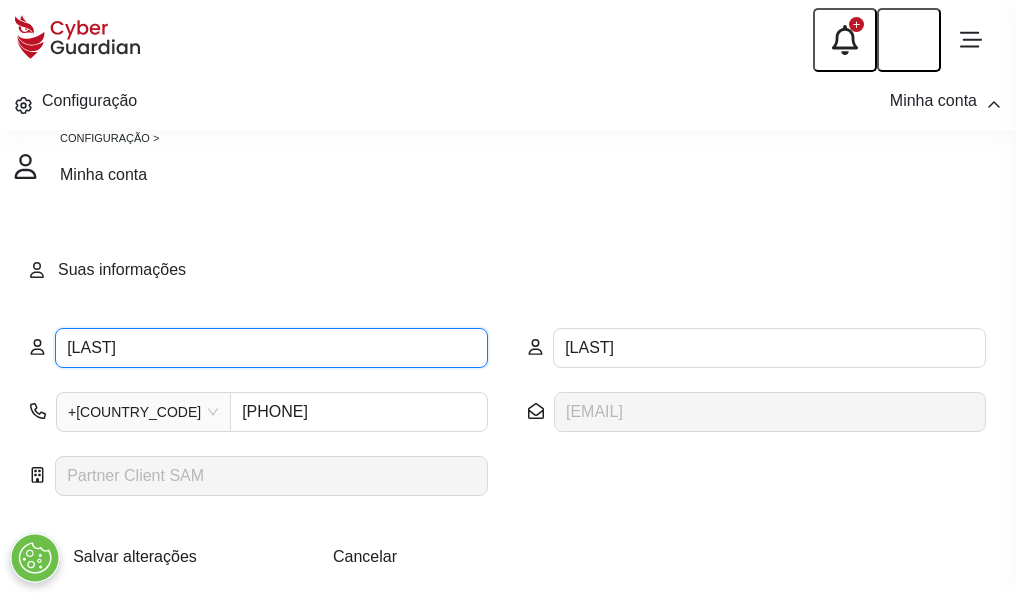 type on "Ignacia" 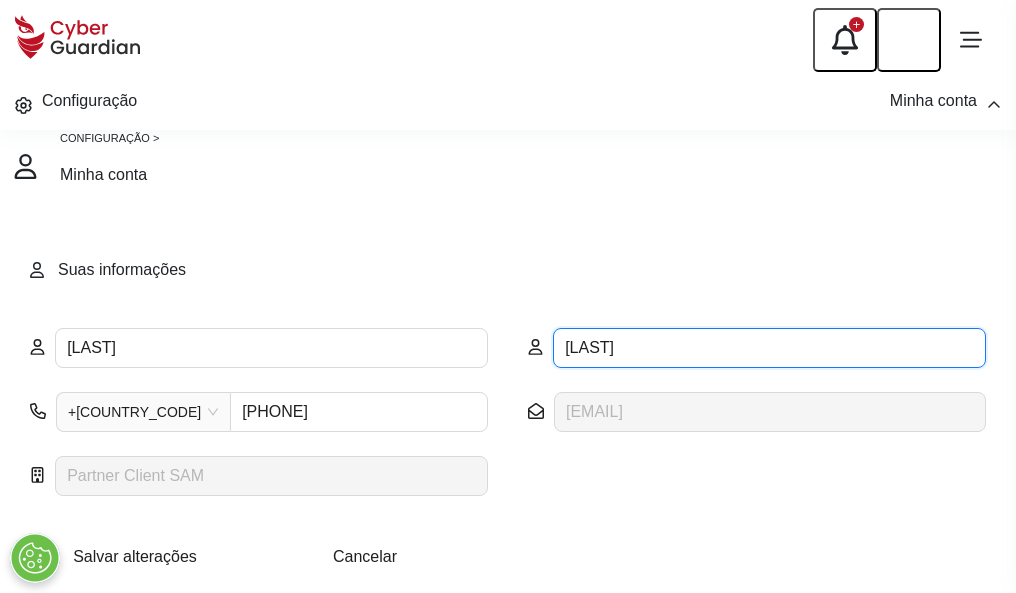 click on "ECHEVERRÍA" at bounding box center [769, 348] 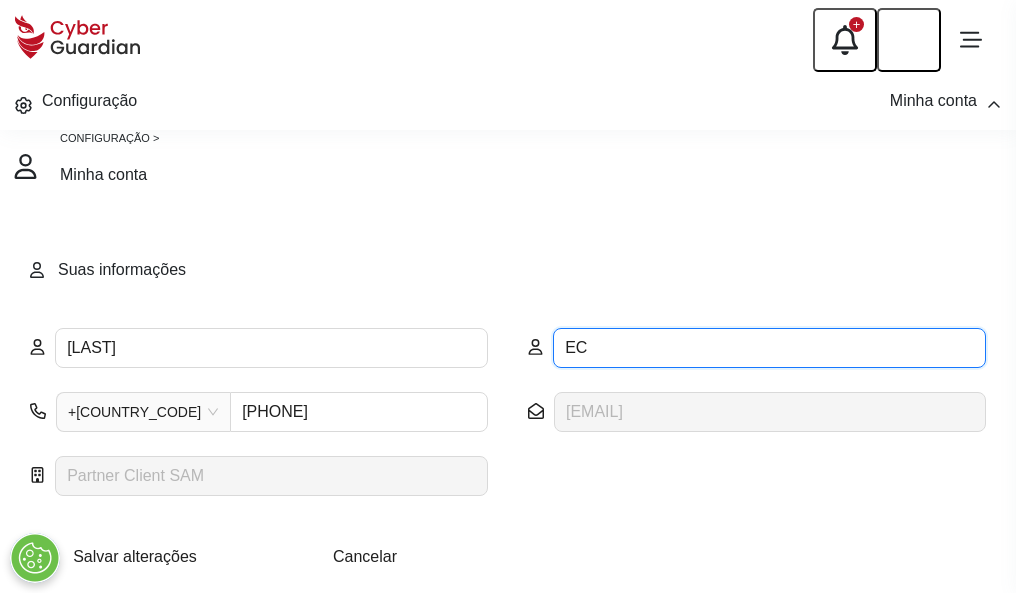 type on "E" 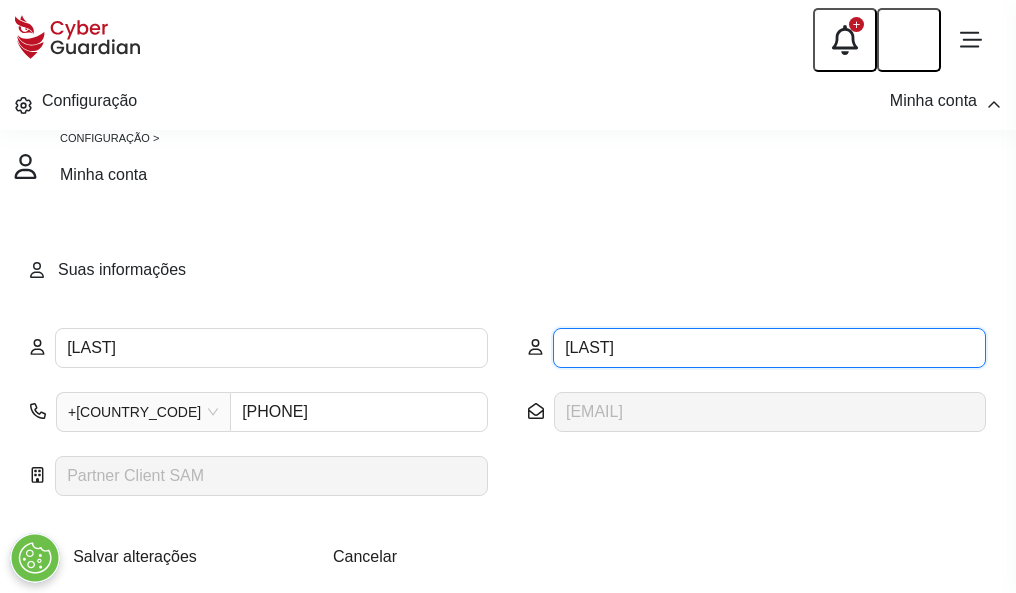 type on "Miró" 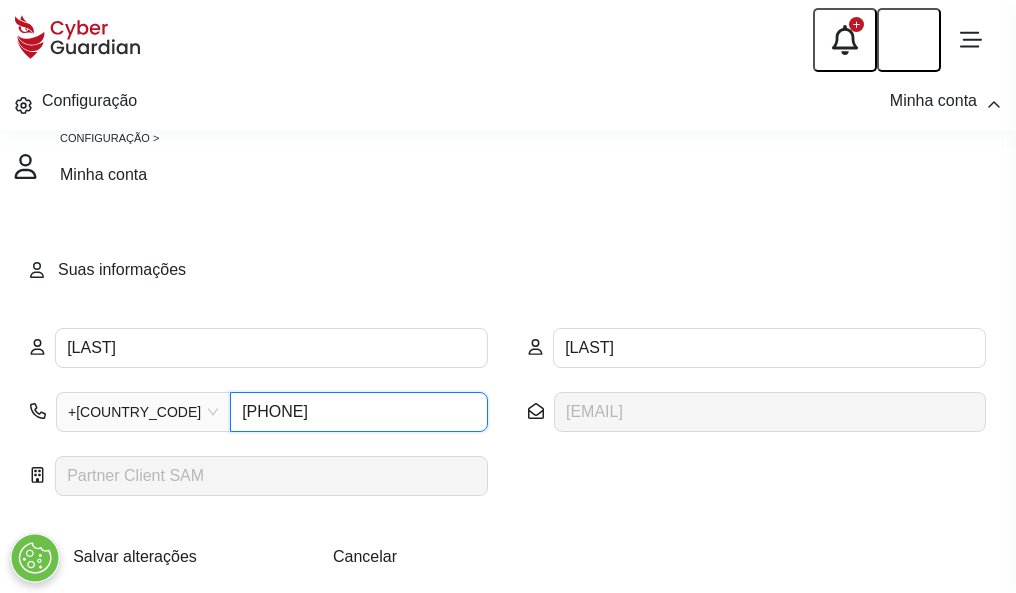 click on "4871228749" at bounding box center (304, 412) 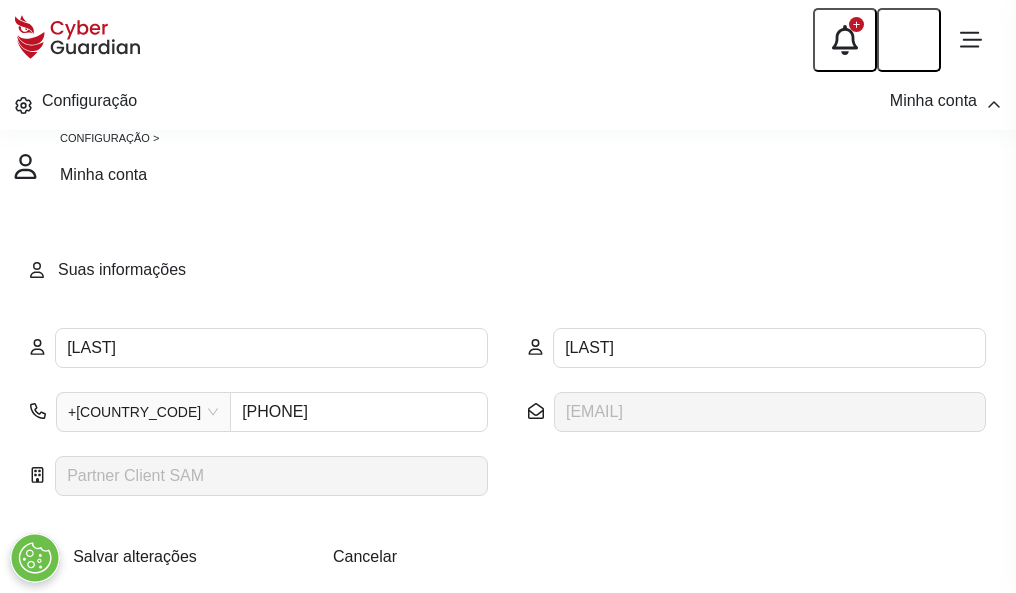 click on "Salvar alterações" at bounding box center [135, 556] 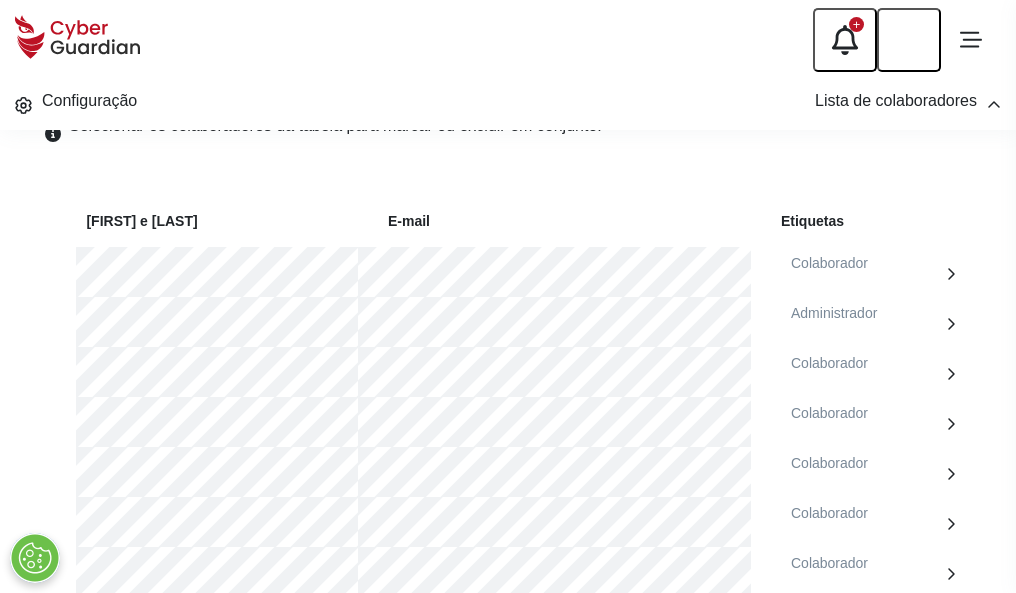 scroll, scrollTop: 856, scrollLeft: 0, axis: vertical 